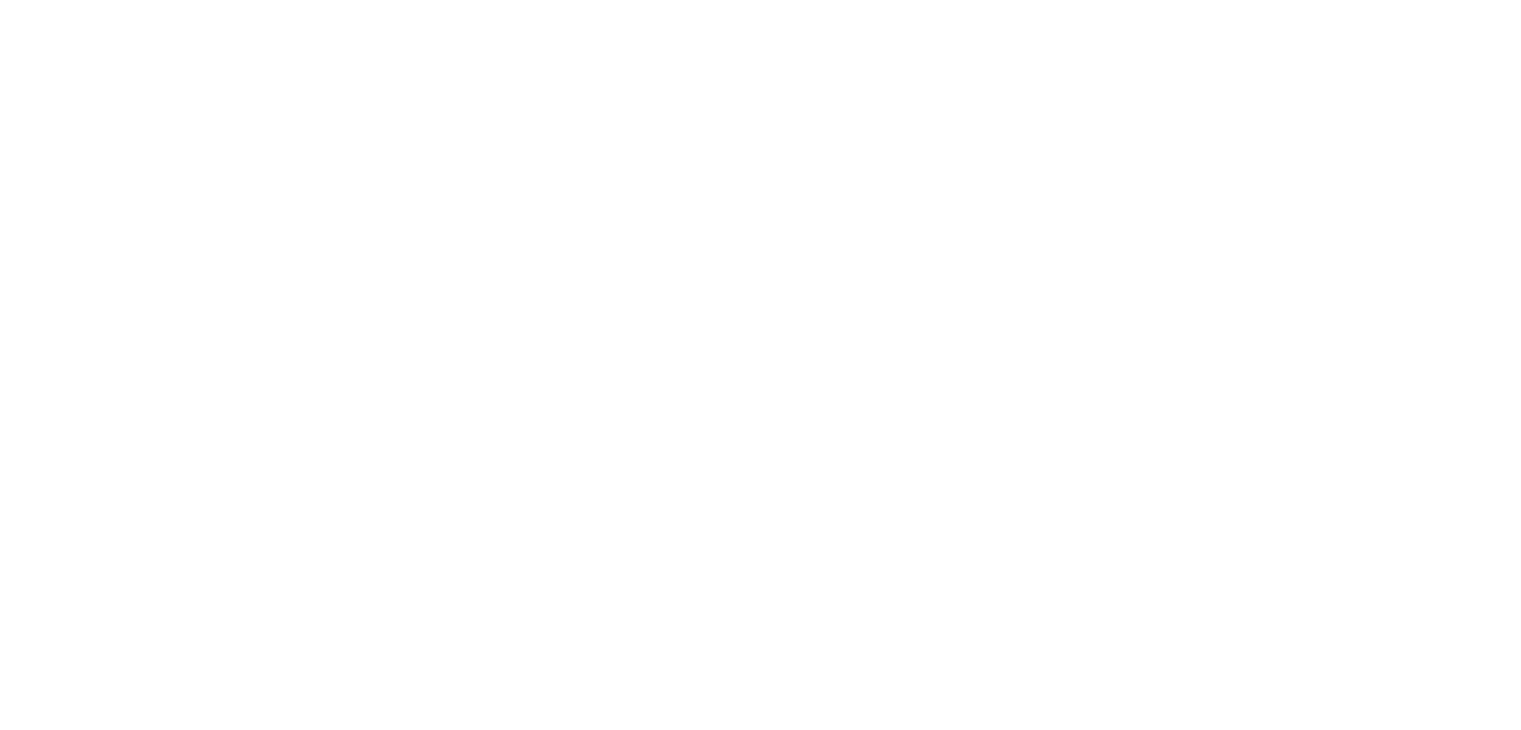 scroll, scrollTop: 0, scrollLeft: 0, axis: both 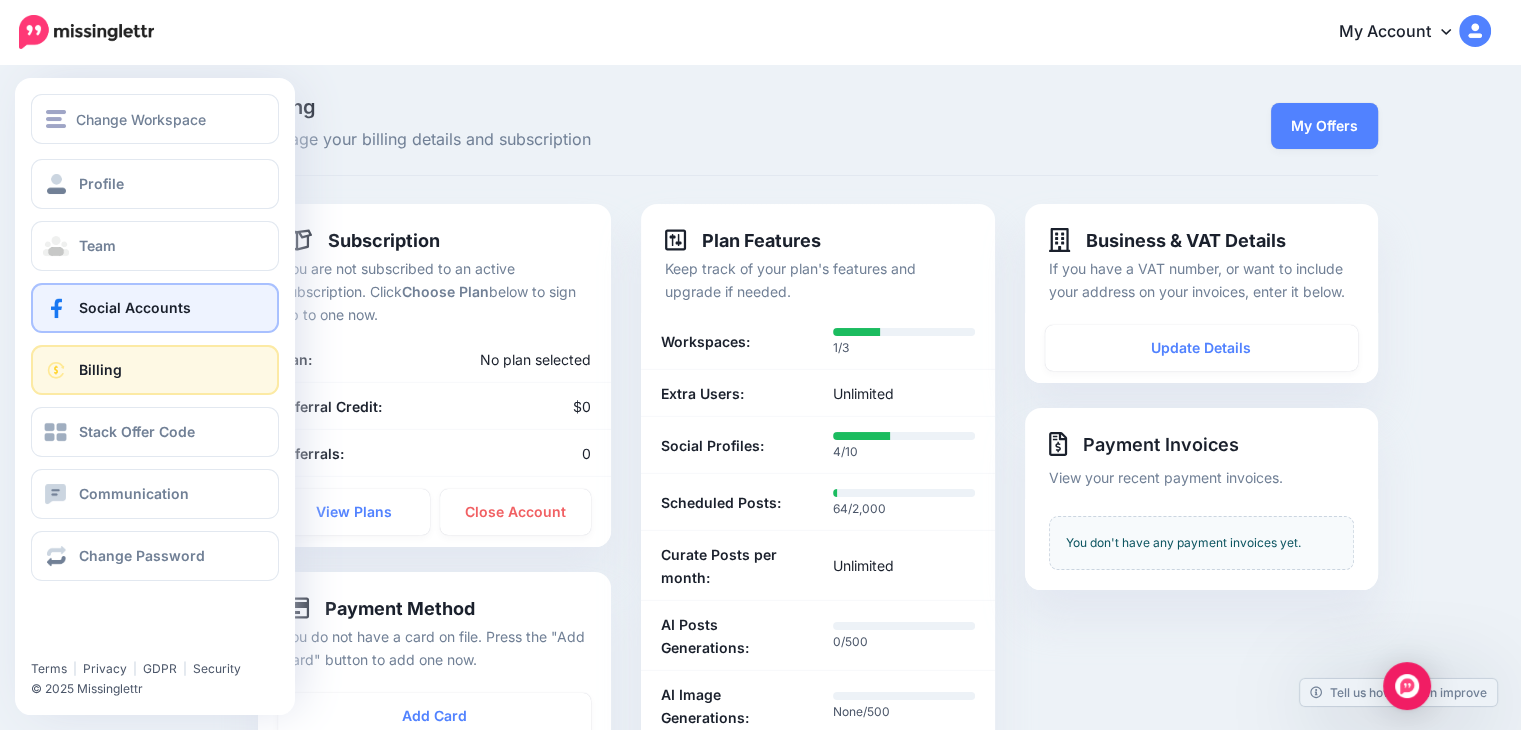 click at bounding box center (56, 308) 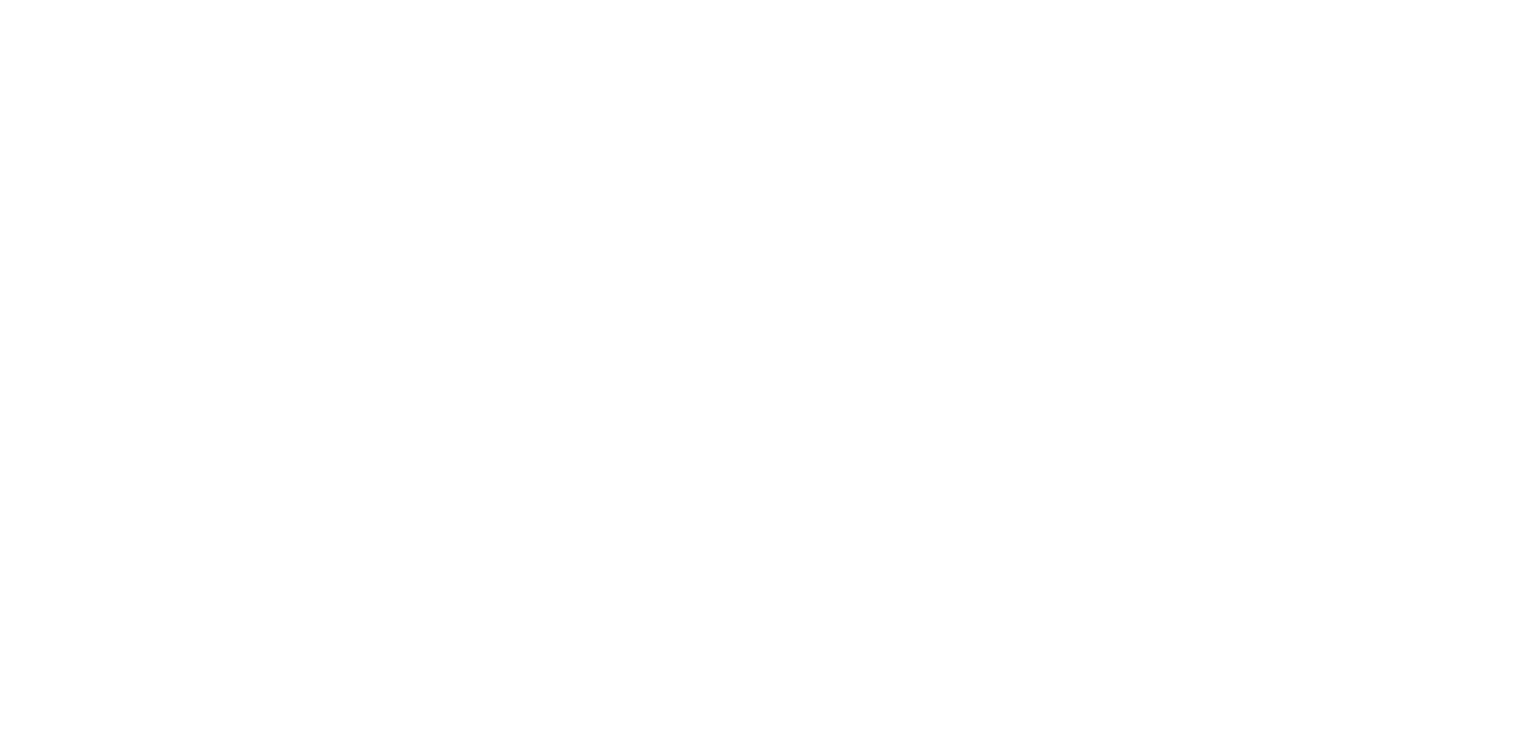 scroll, scrollTop: 0, scrollLeft: 0, axis: both 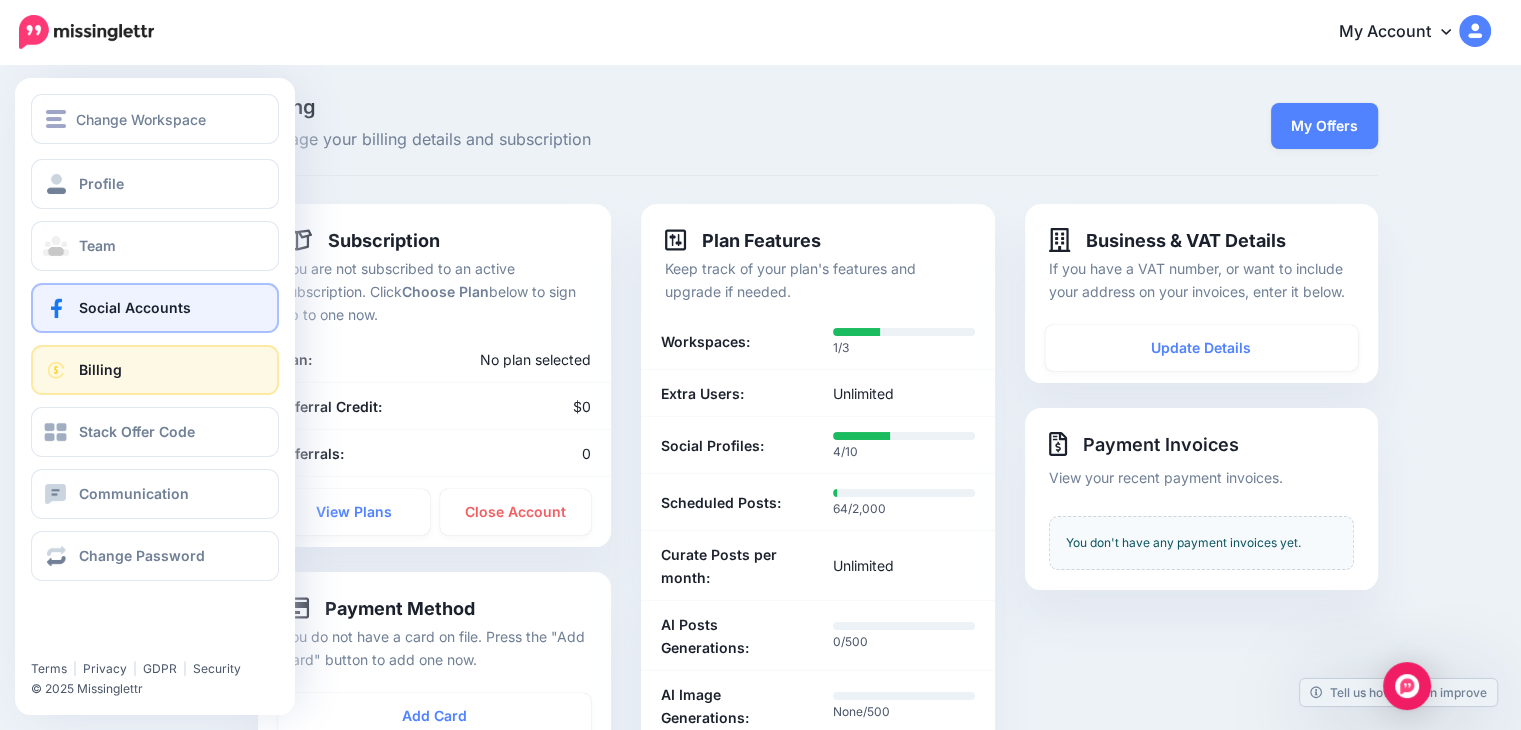 click on "Social Accounts" at bounding box center (135, 307) 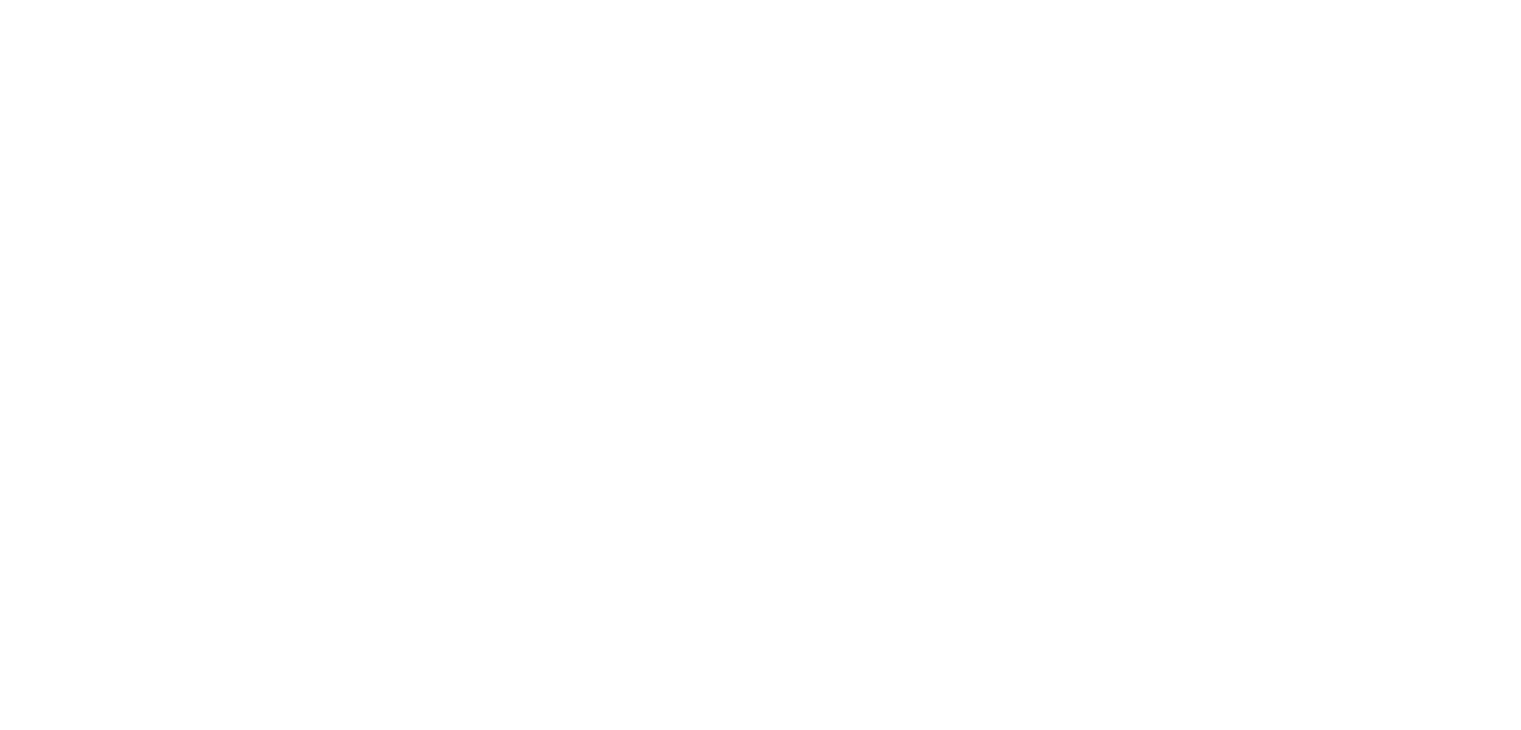 scroll, scrollTop: 0, scrollLeft: 0, axis: both 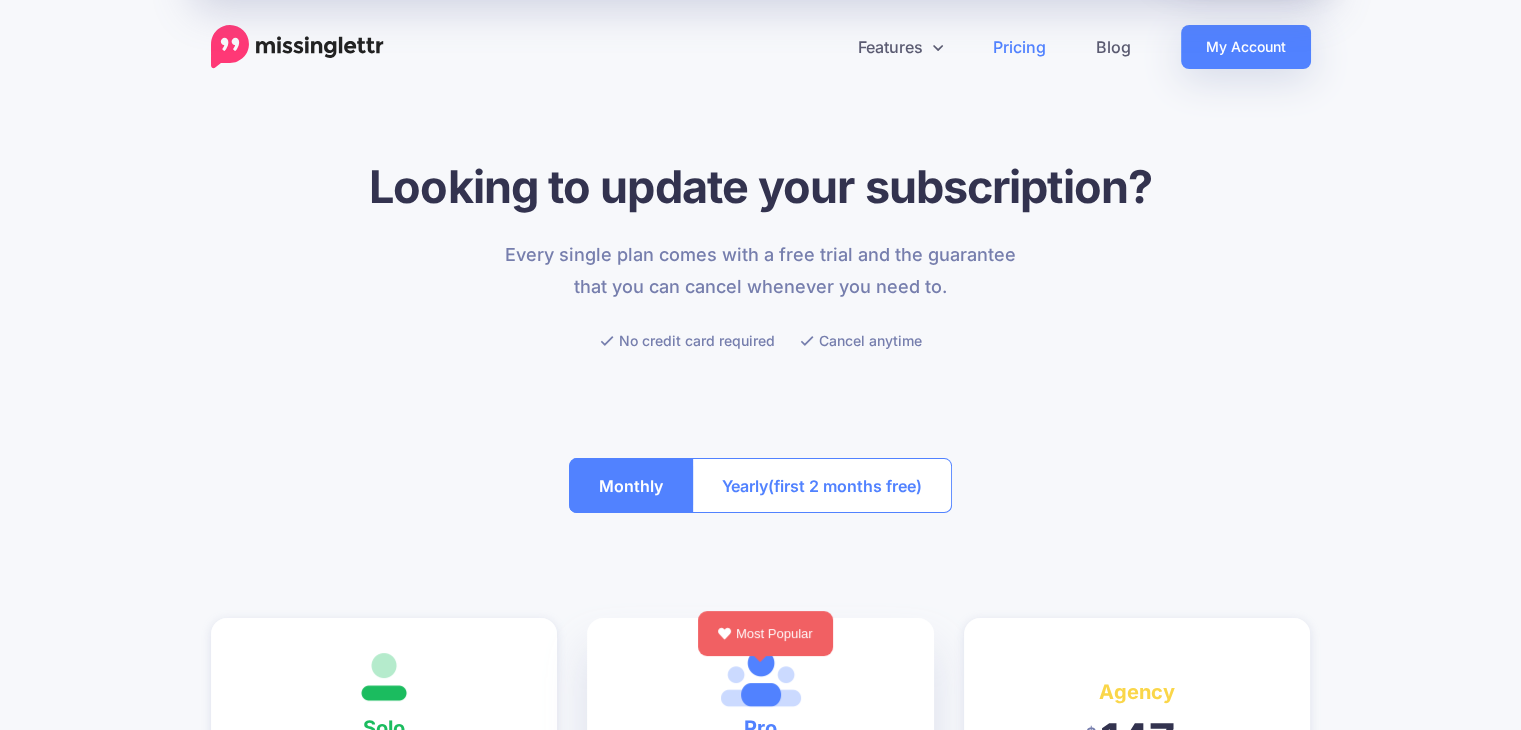 click on "Every single plan comes with a free trial and the guarantee that you can cancel whenever you need to. No credit card required Cancel anytime" at bounding box center (761, 296) 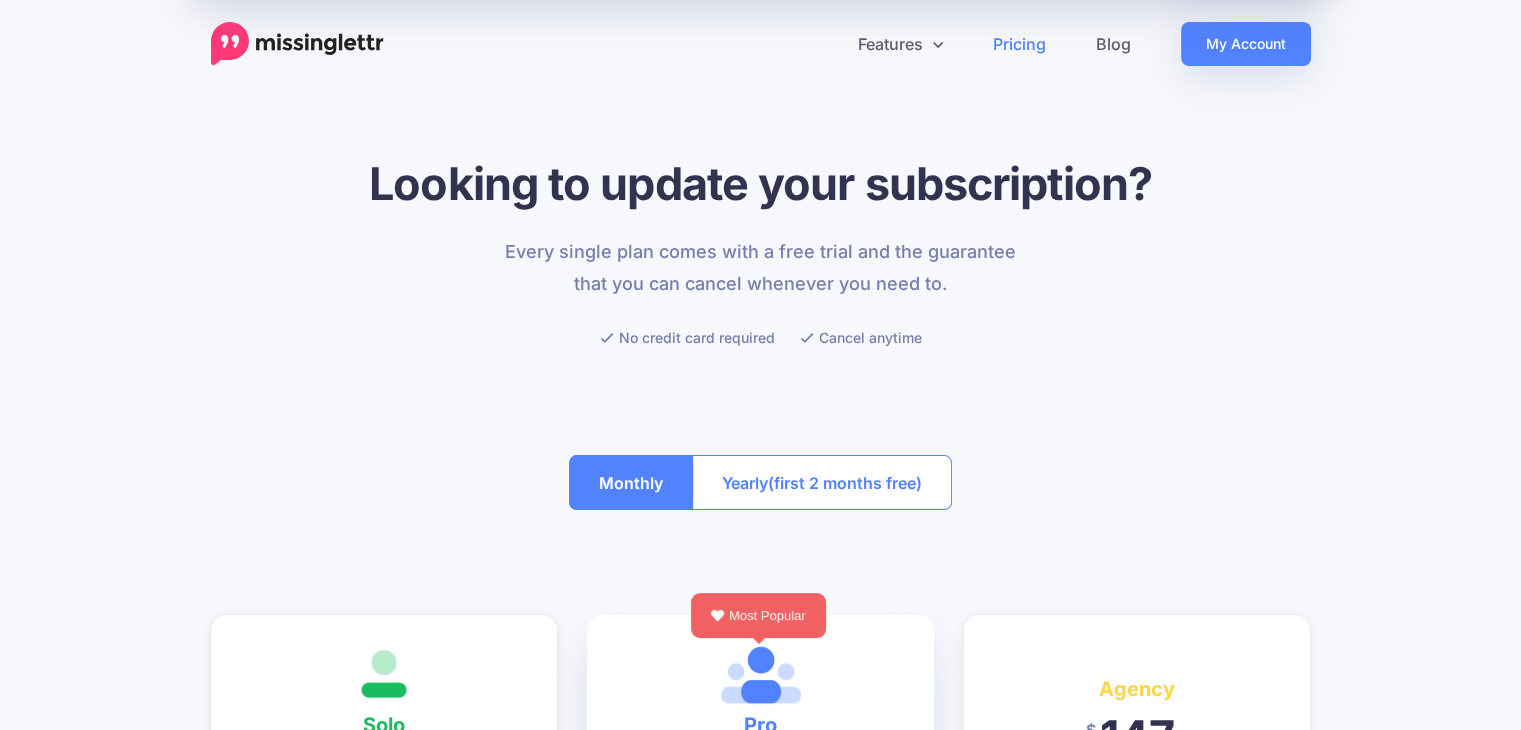 scroll, scrollTop: 0, scrollLeft: 0, axis: both 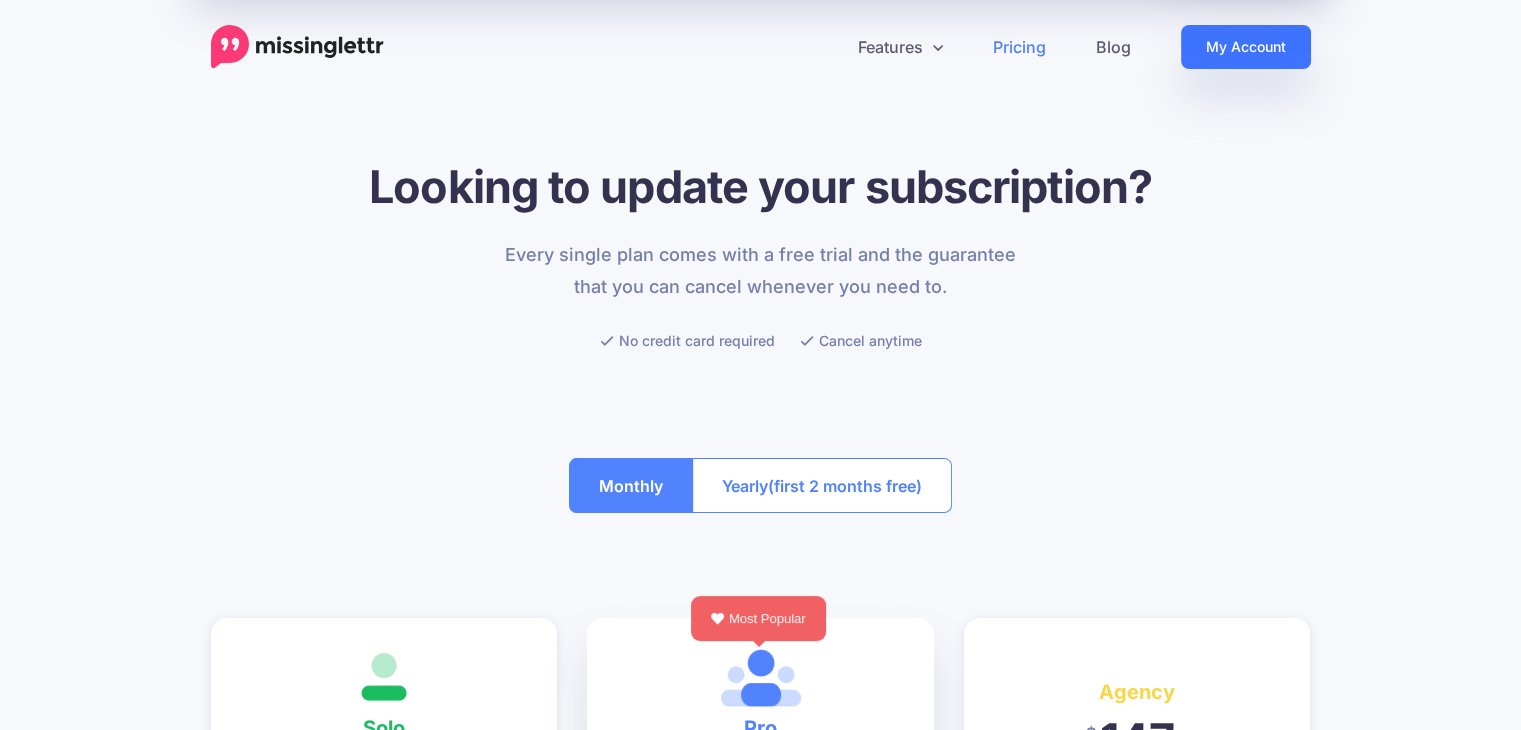 click on "My Account" at bounding box center [1246, 47] 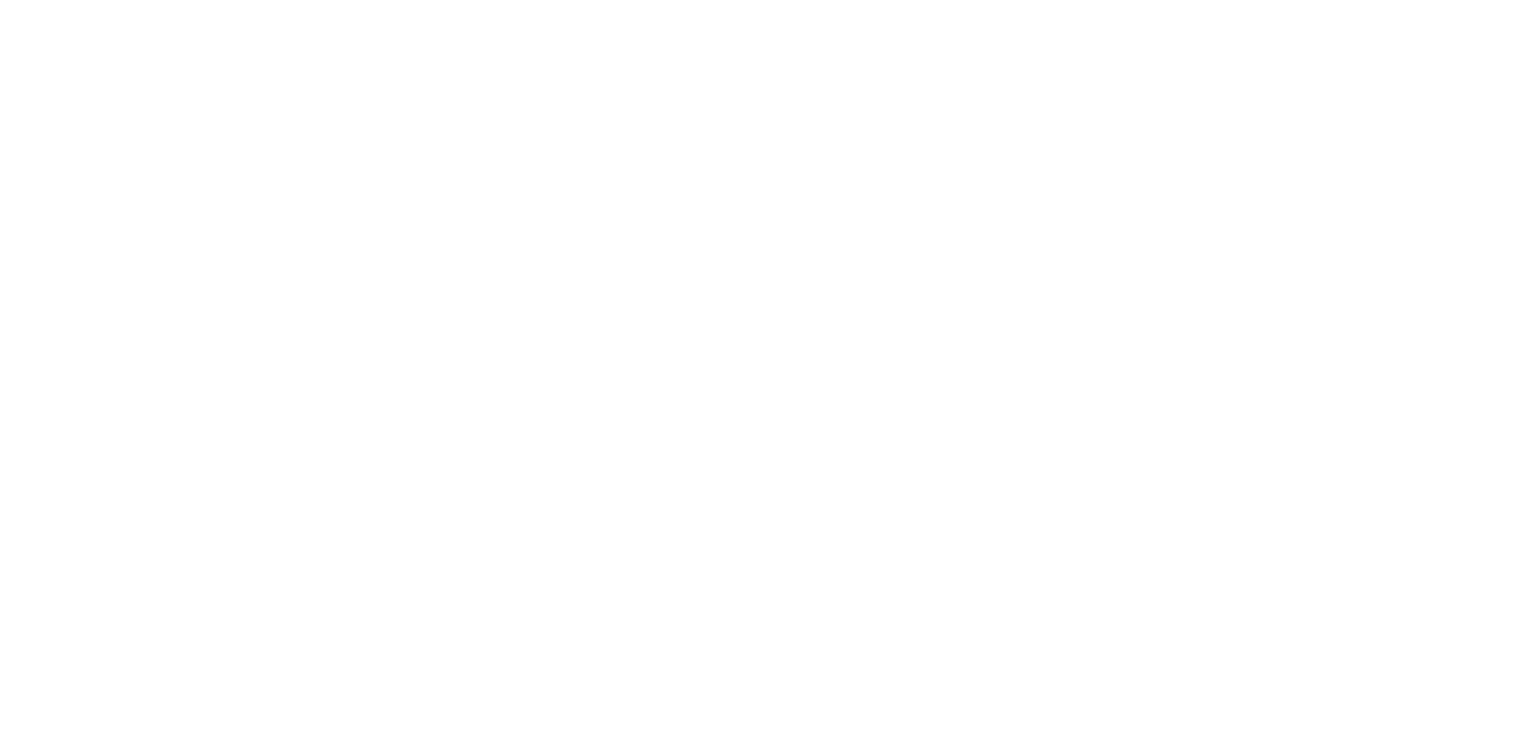 scroll, scrollTop: 0, scrollLeft: 0, axis: both 